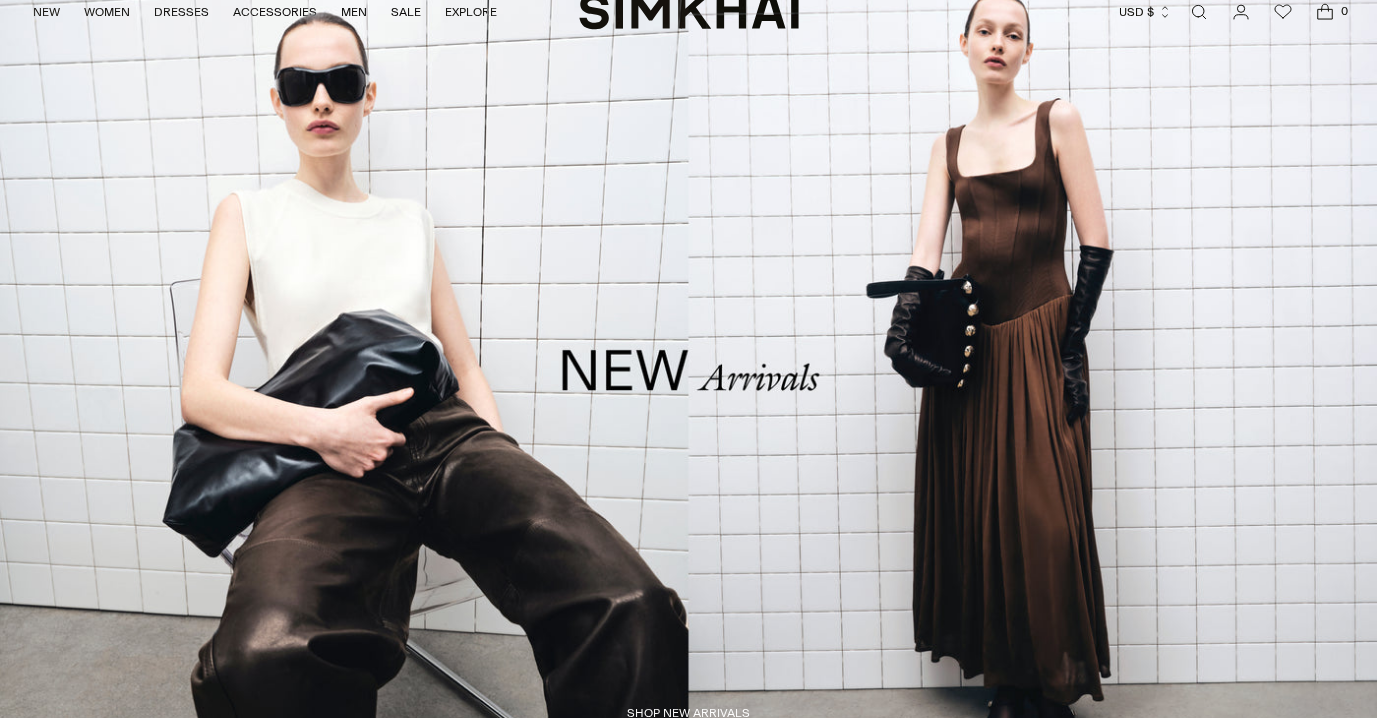 scroll, scrollTop: 0, scrollLeft: 0, axis: both 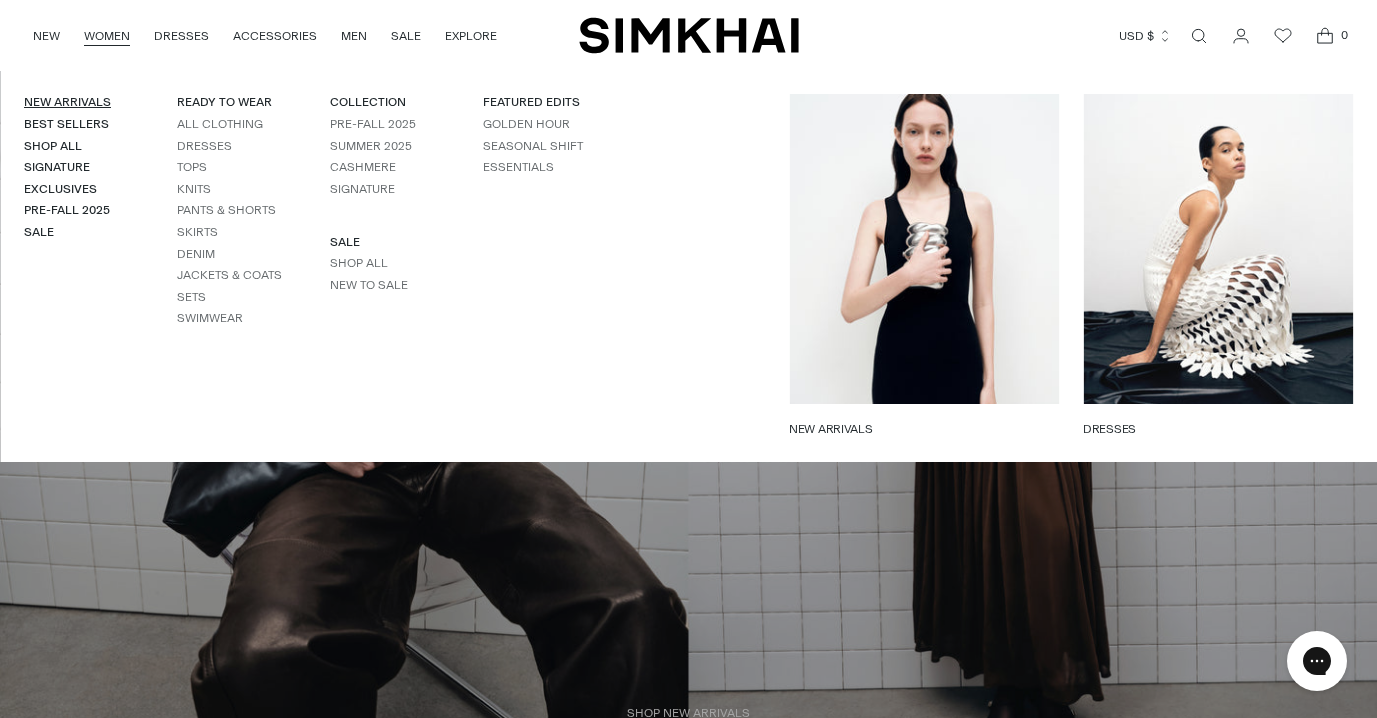 click on "New Arrivals" at bounding box center (67, 102) 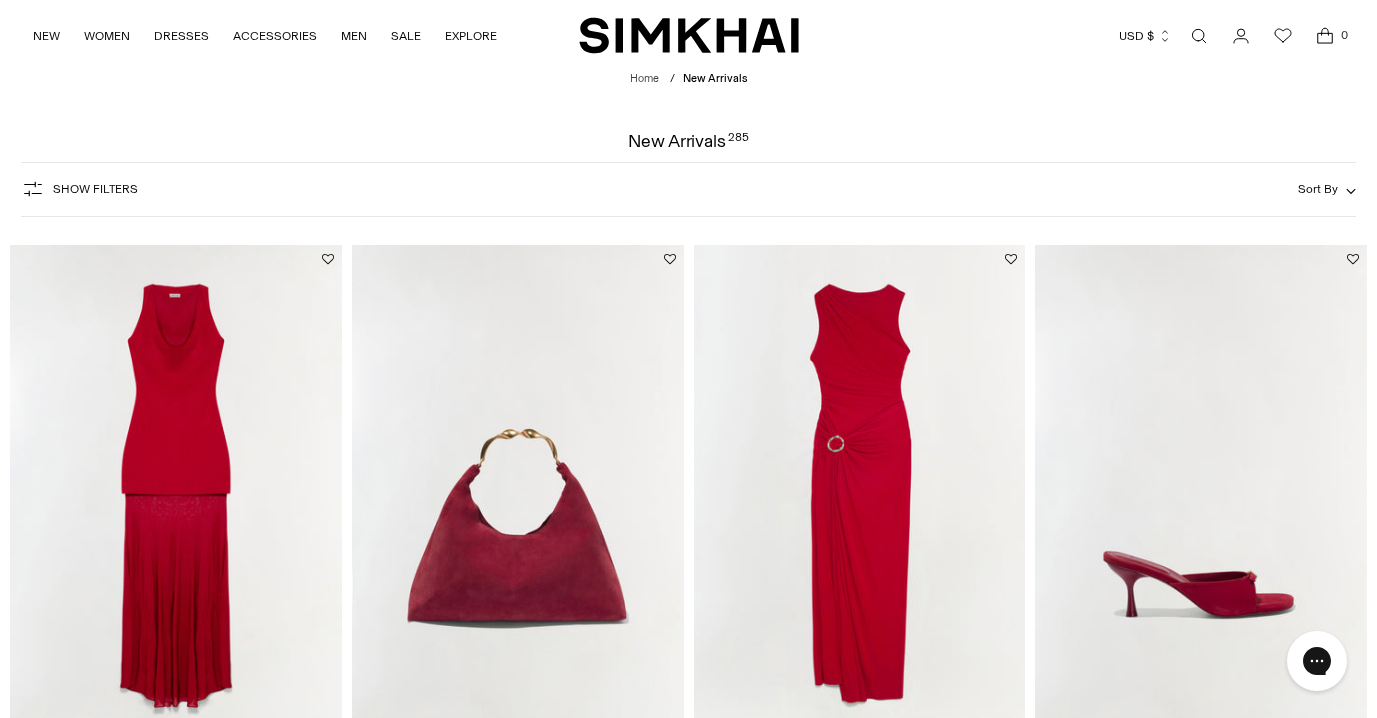 scroll, scrollTop: 0, scrollLeft: 0, axis: both 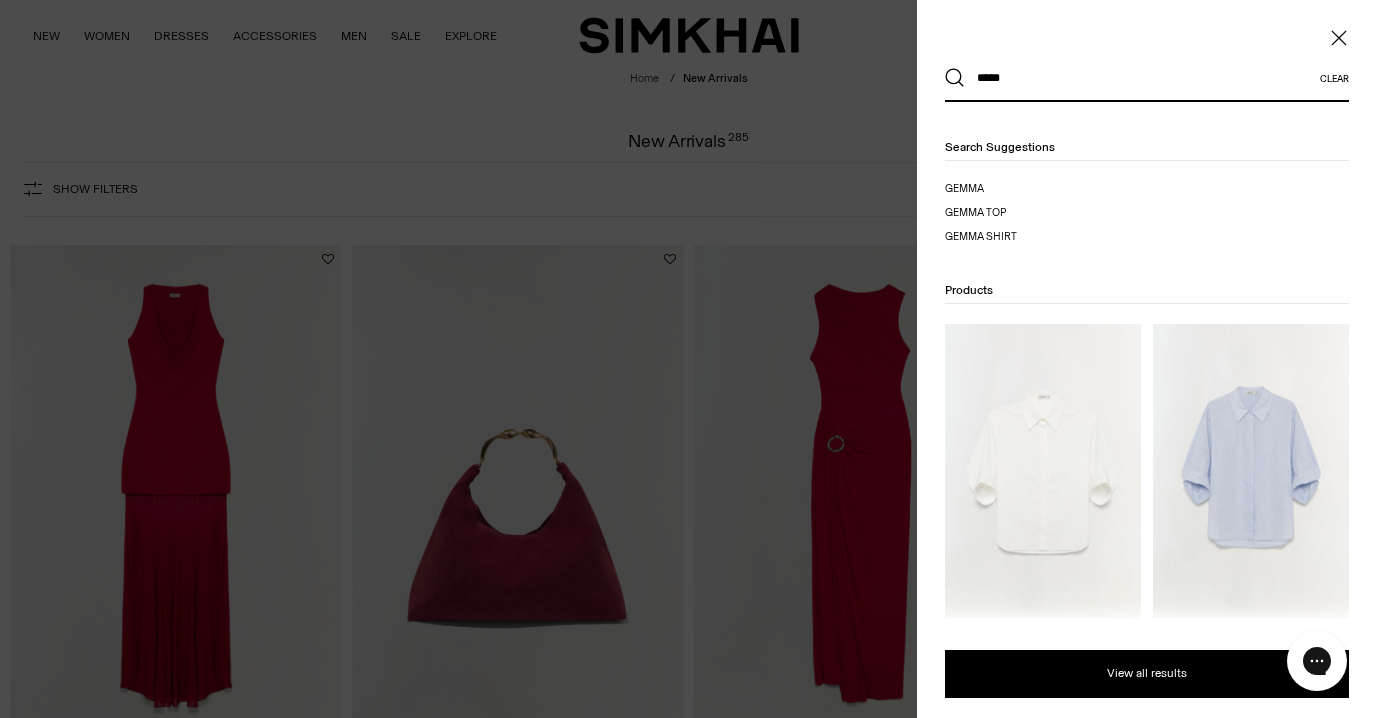 type on "*****" 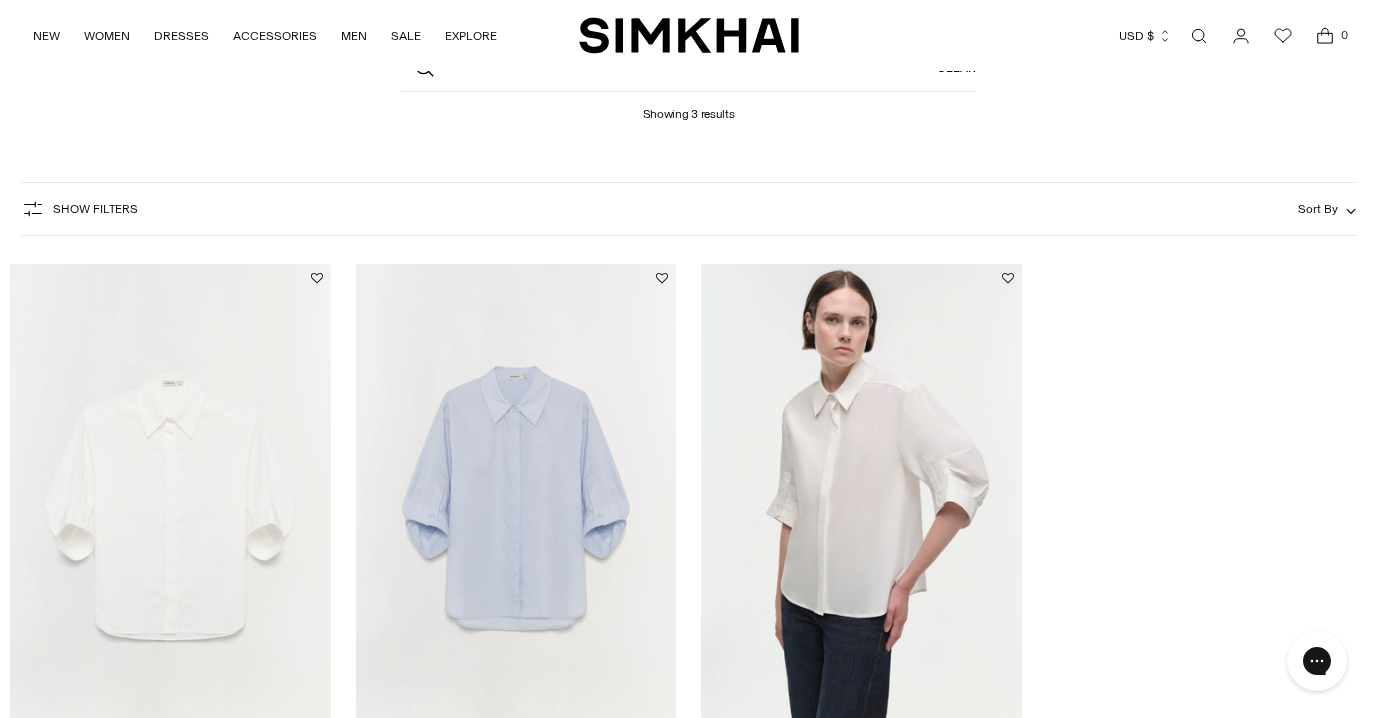 scroll, scrollTop: 98, scrollLeft: 0, axis: vertical 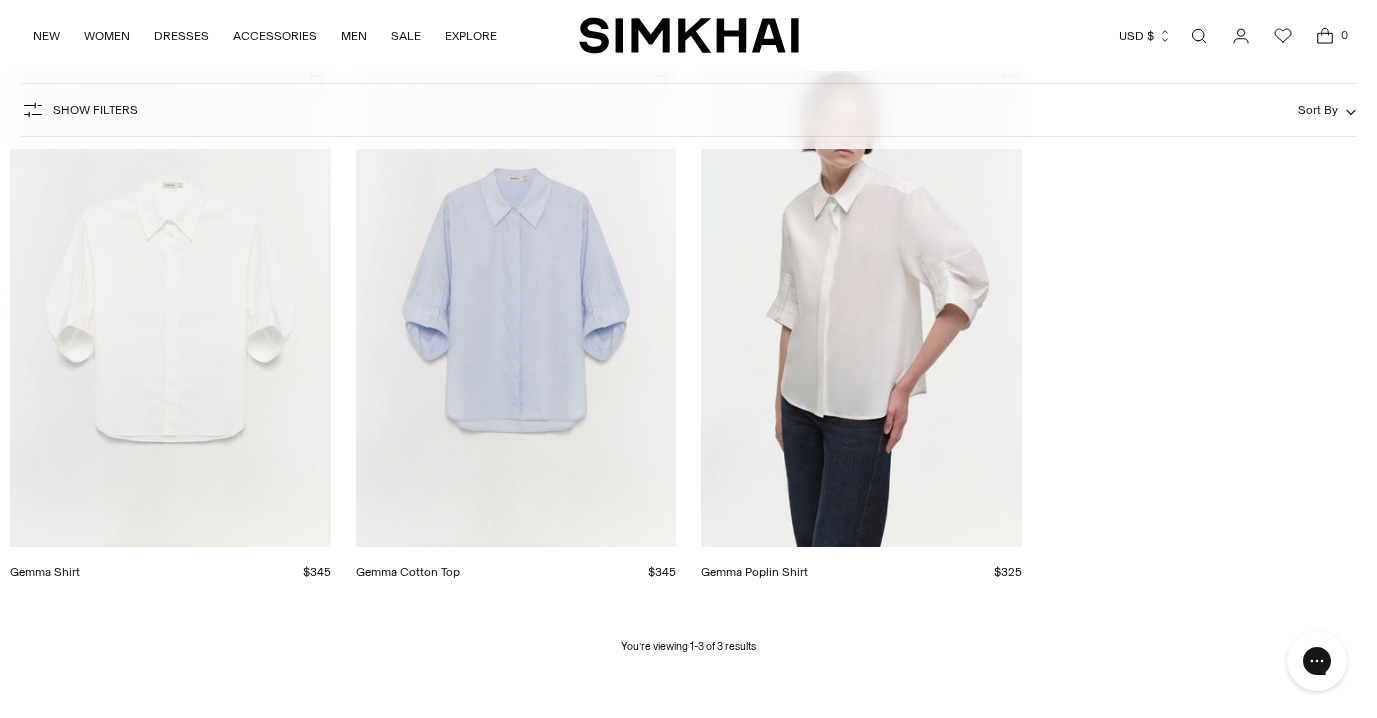 click at bounding box center [0, 0] 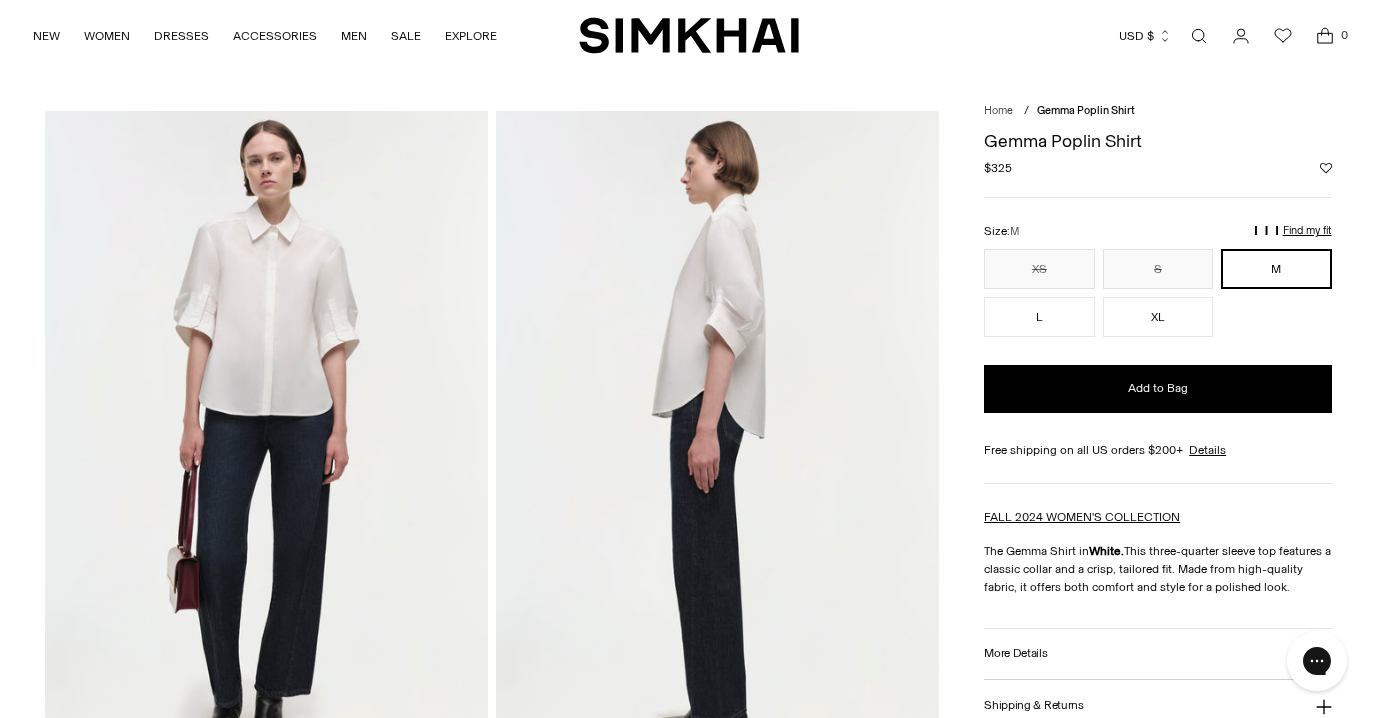 scroll, scrollTop: 0, scrollLeft: 0, axis: both 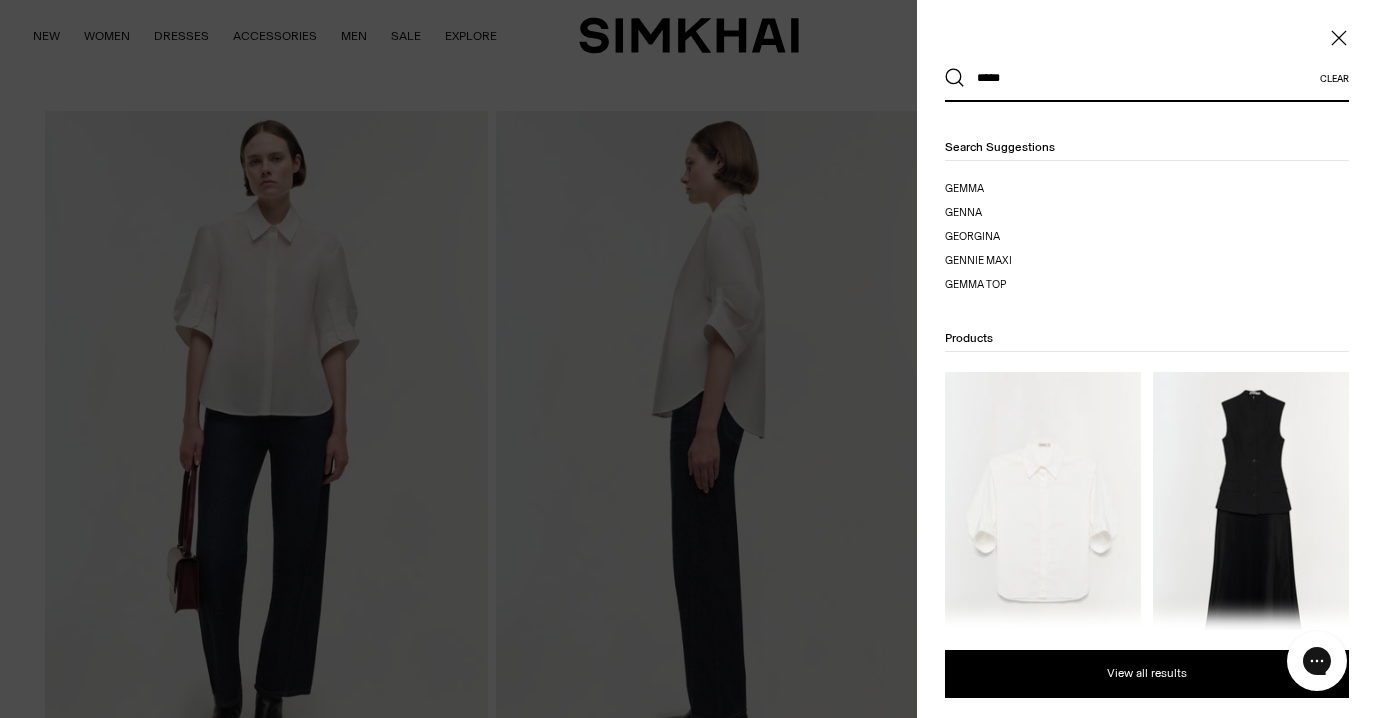 type on "*****" 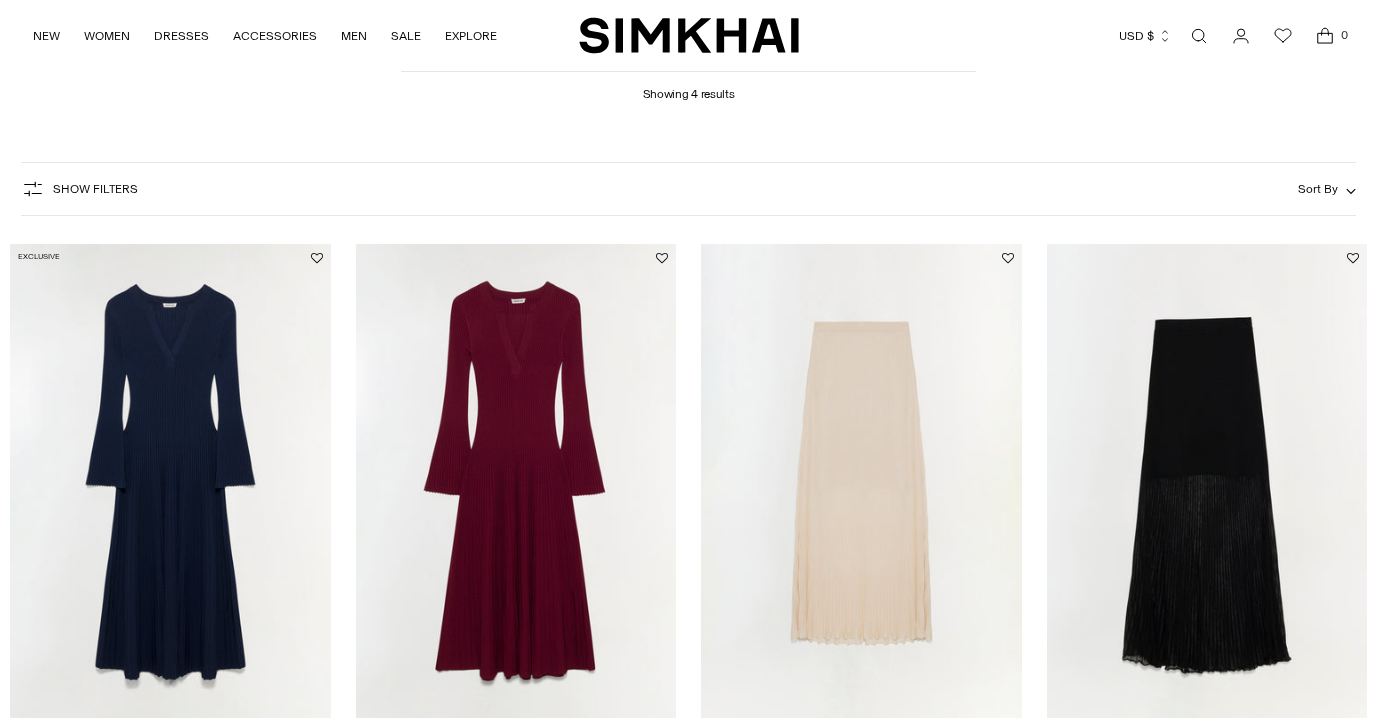 click at bounding box center [0, 0] 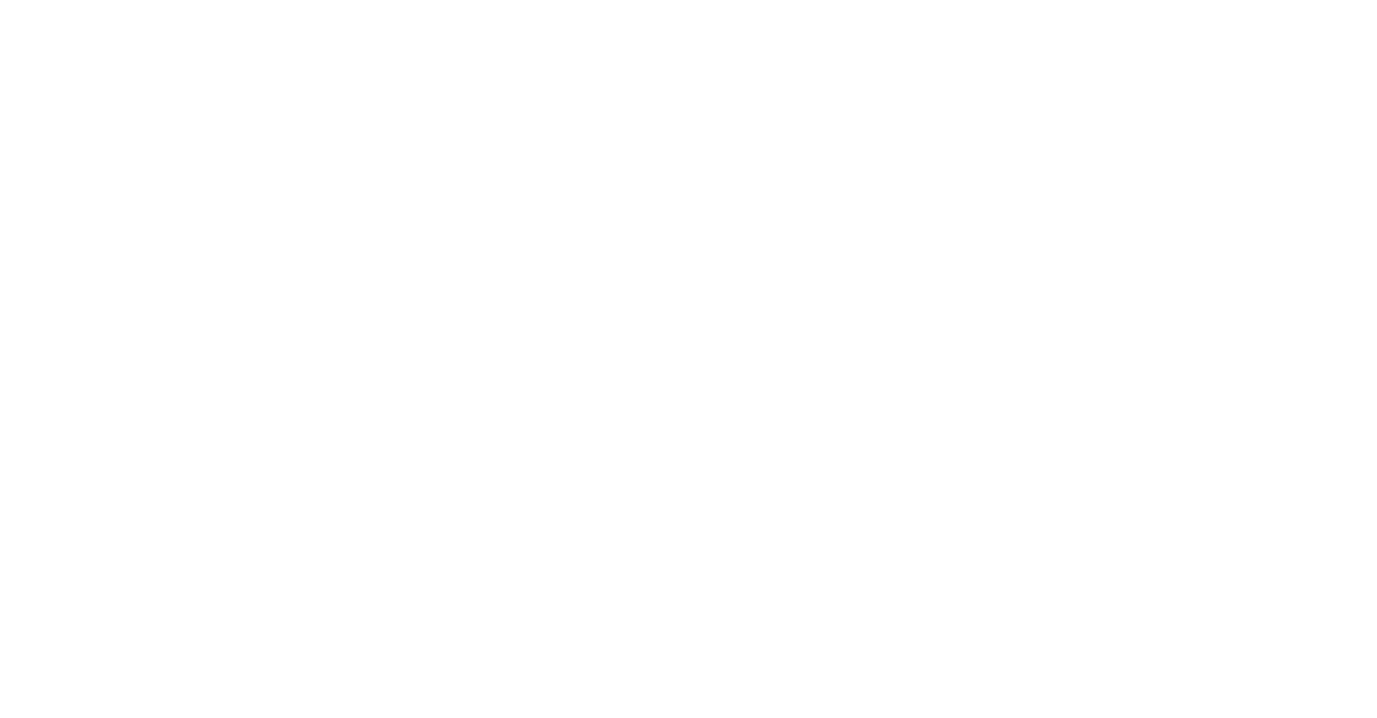 scroll, scrollTop: 111, scrollLeft: 0, axis: vertical 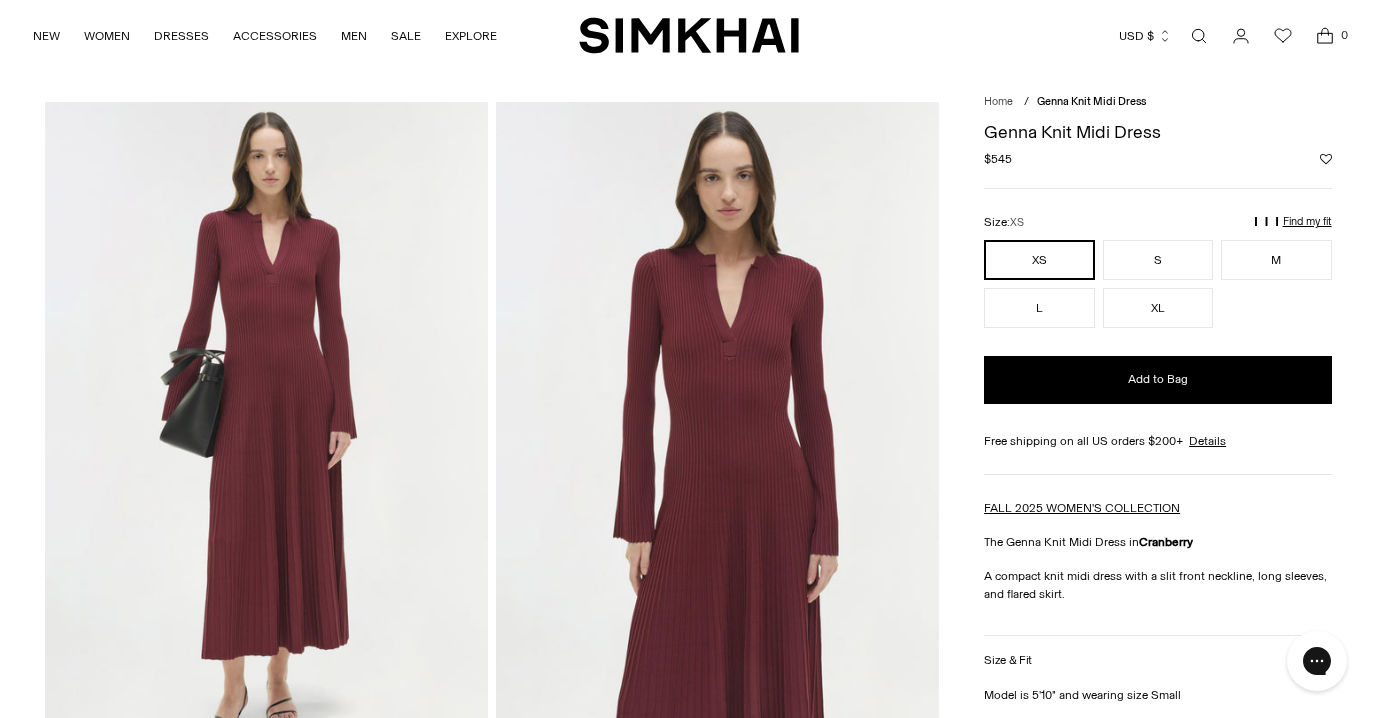 click 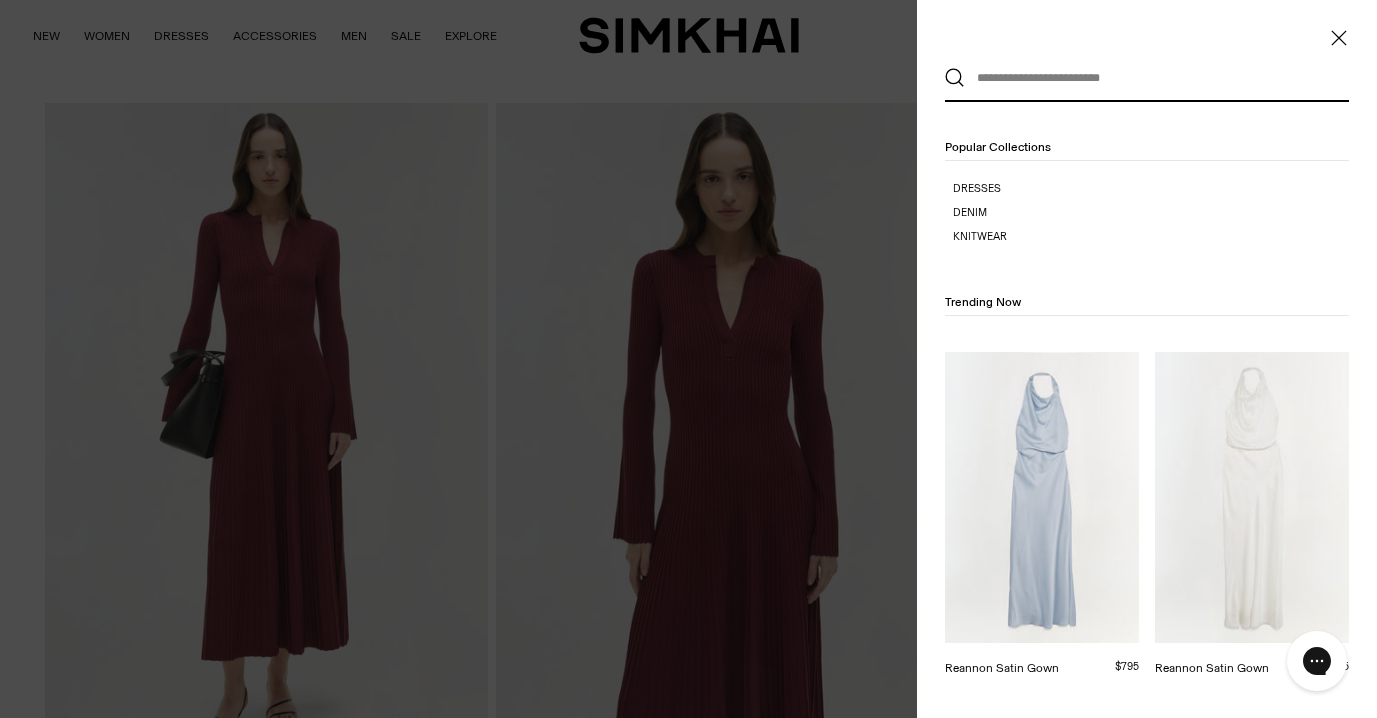 scroll, scrollTop: 0, scrollLeft: 0, axis: both 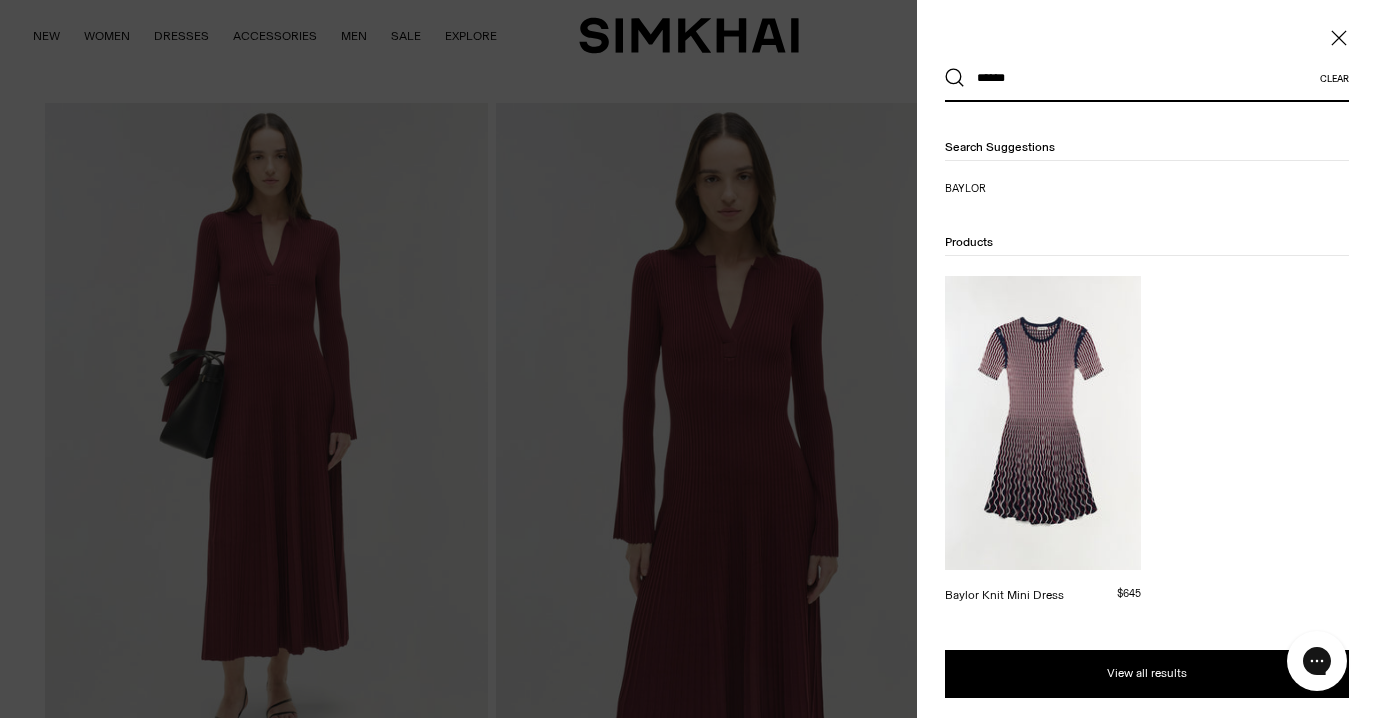 type on "******" 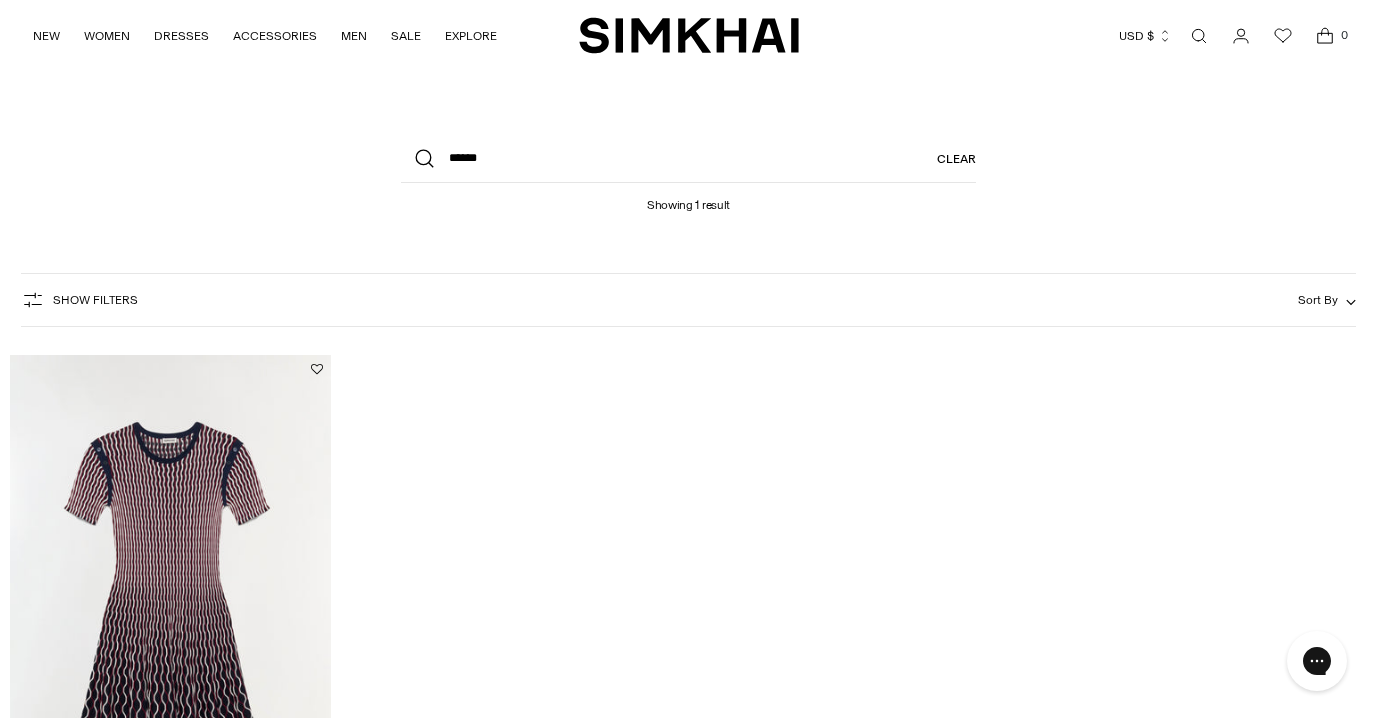 scroll, scrollTop: 0, scrollLeft: 0, axis: both 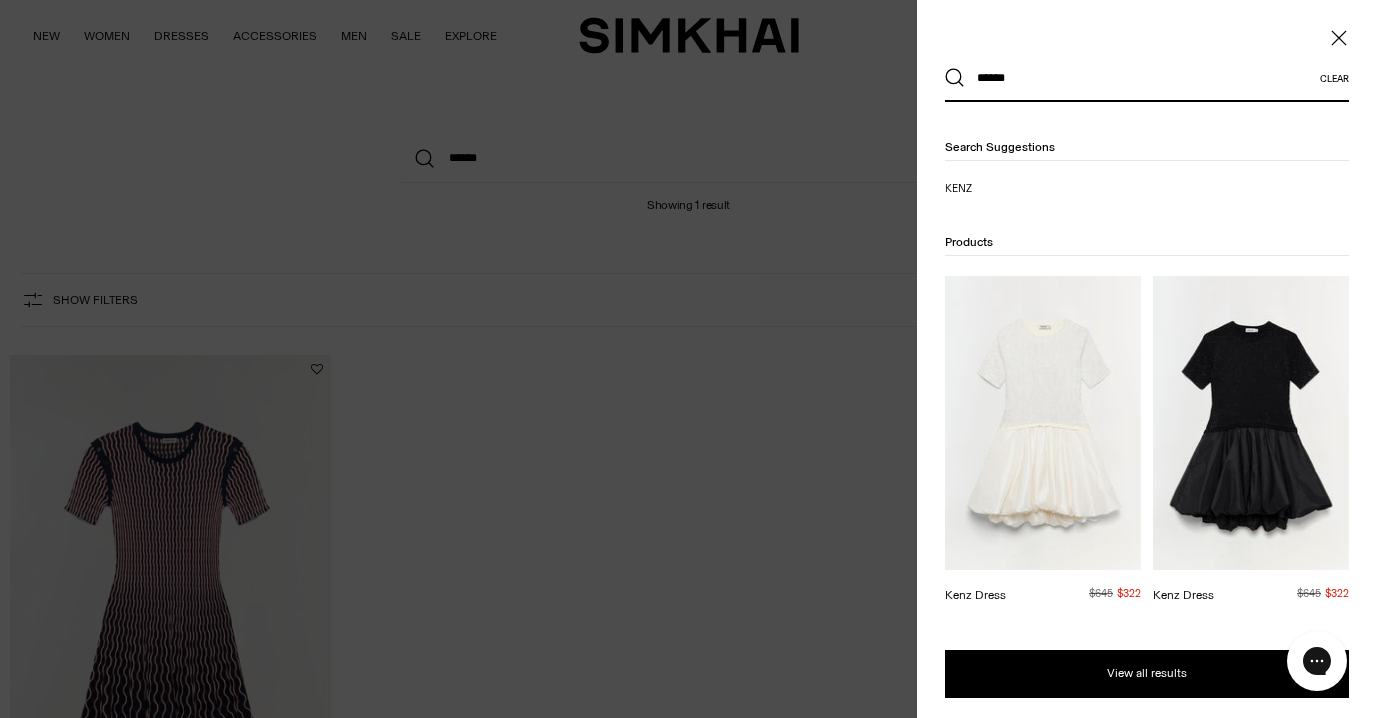 type on "******" 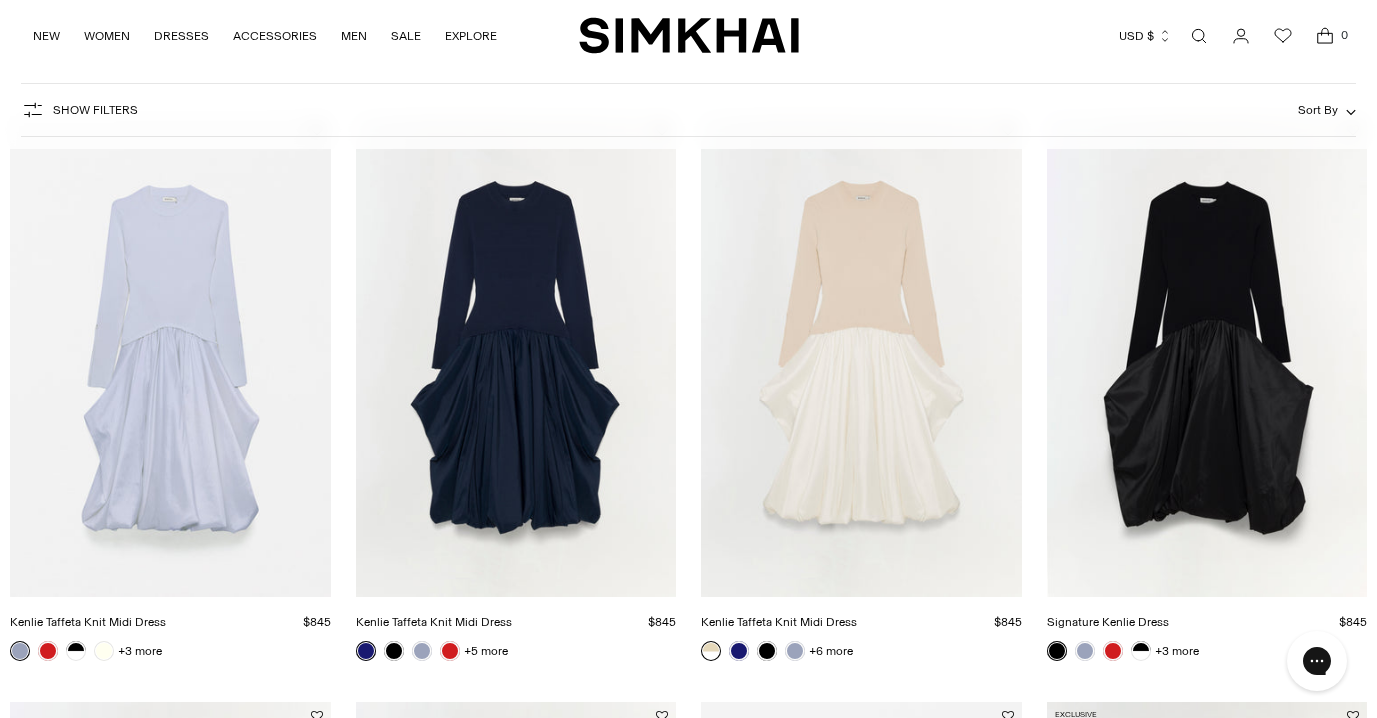 scroll, scrollTop: 688, scrollLeft: 0, axis: vertical 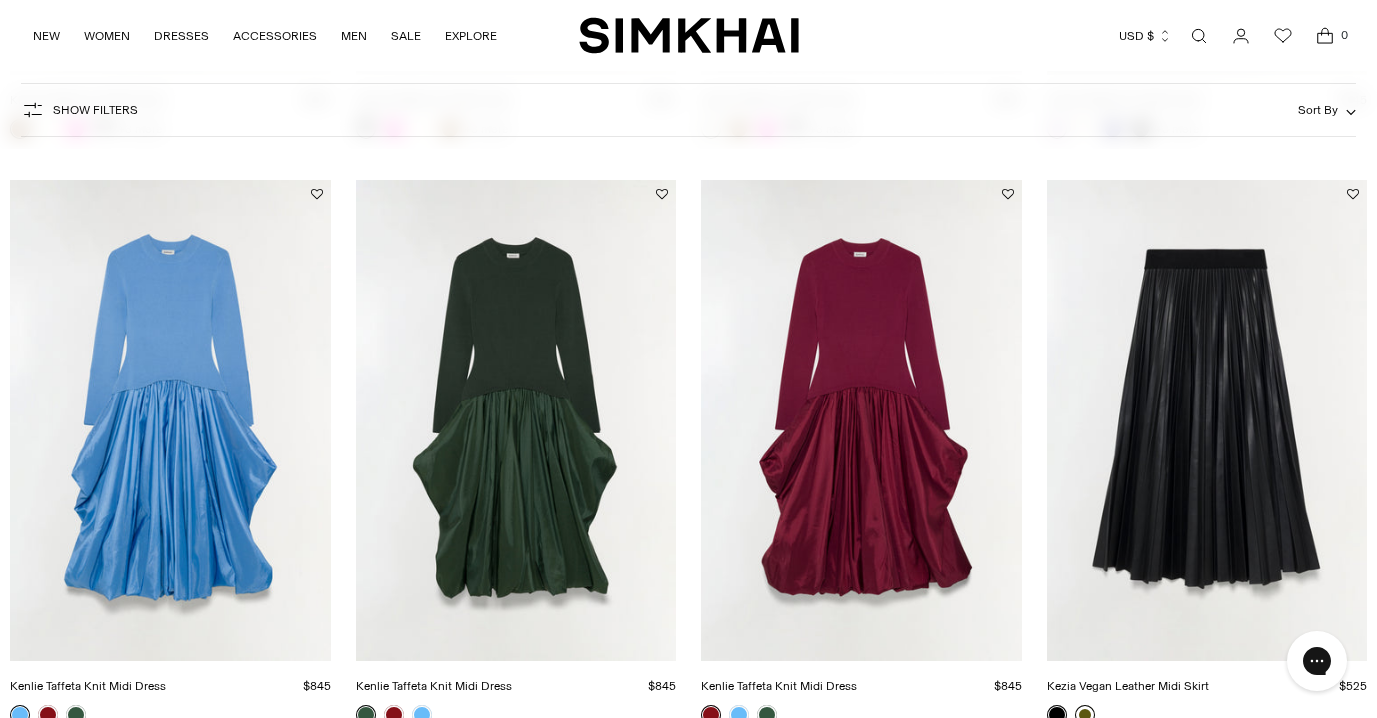 click at bounding box center [0, 0] 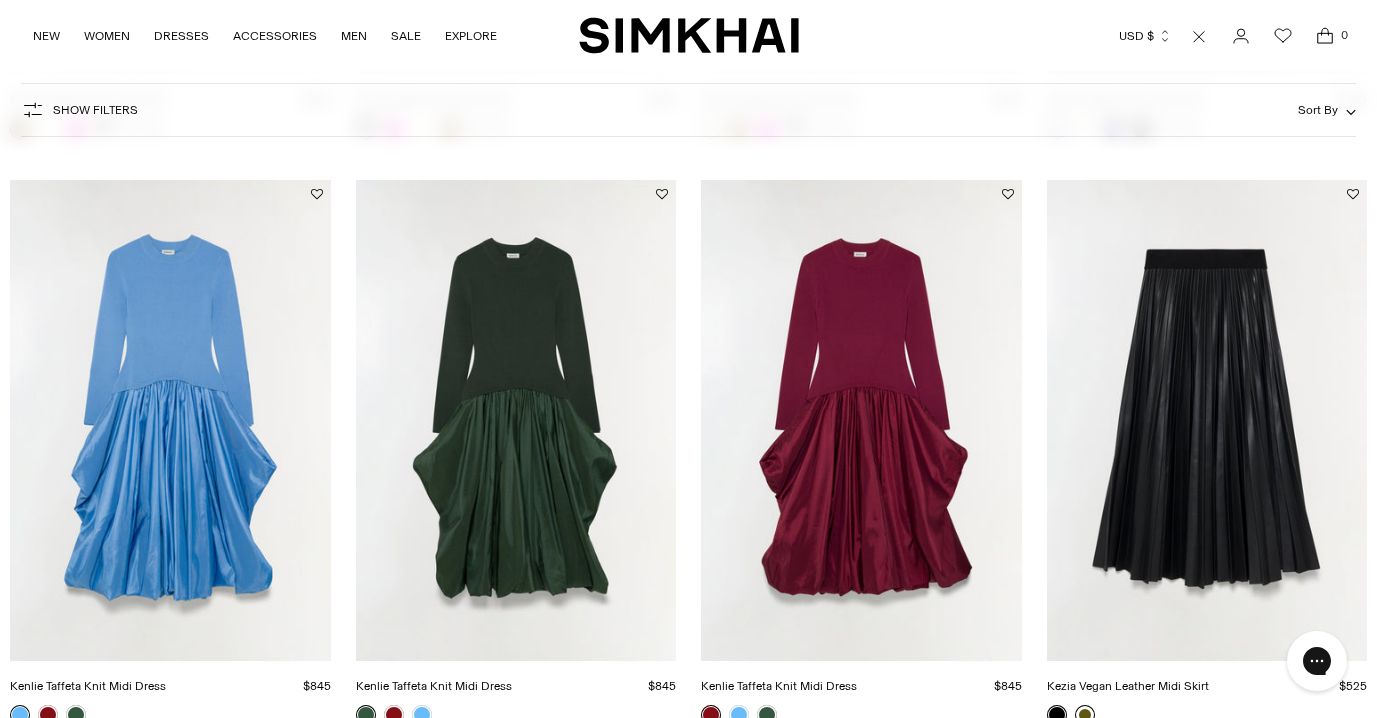 scroll, scrollTop: 0, scrollLeft: 0, axis: both 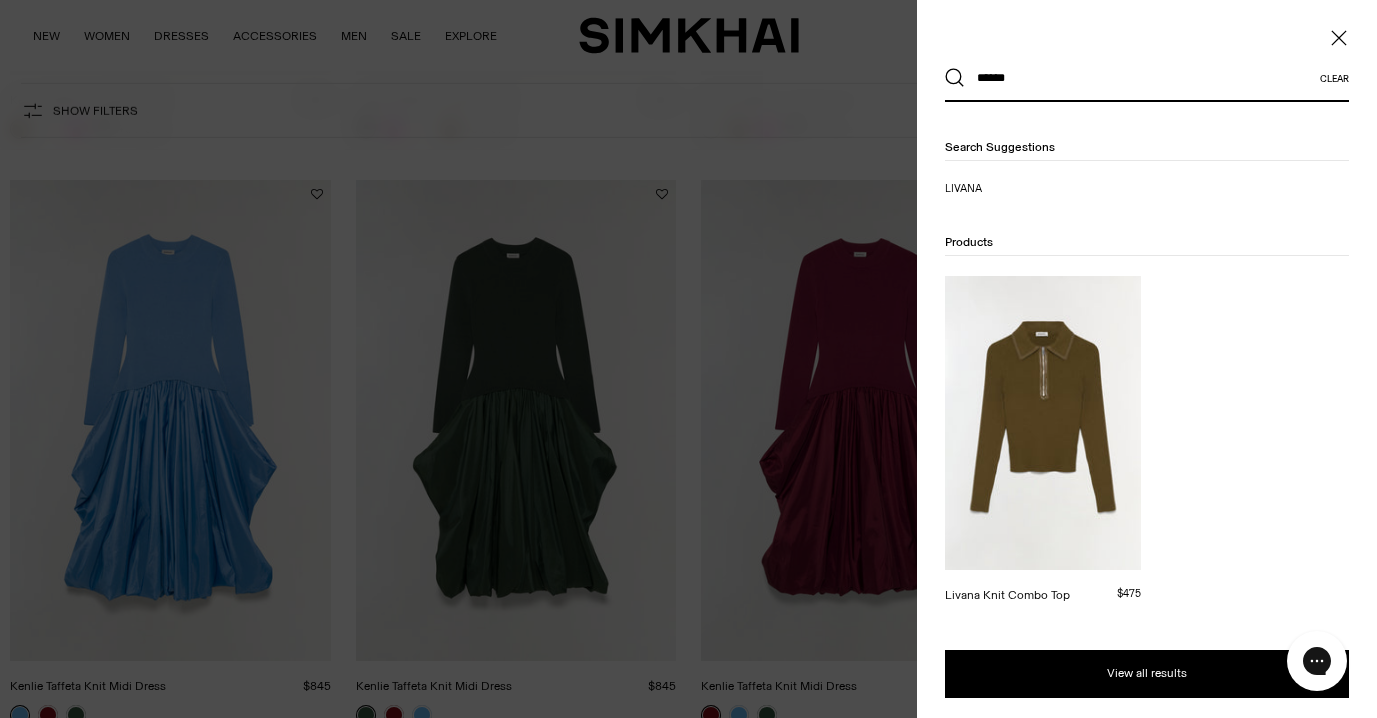 type on "******" 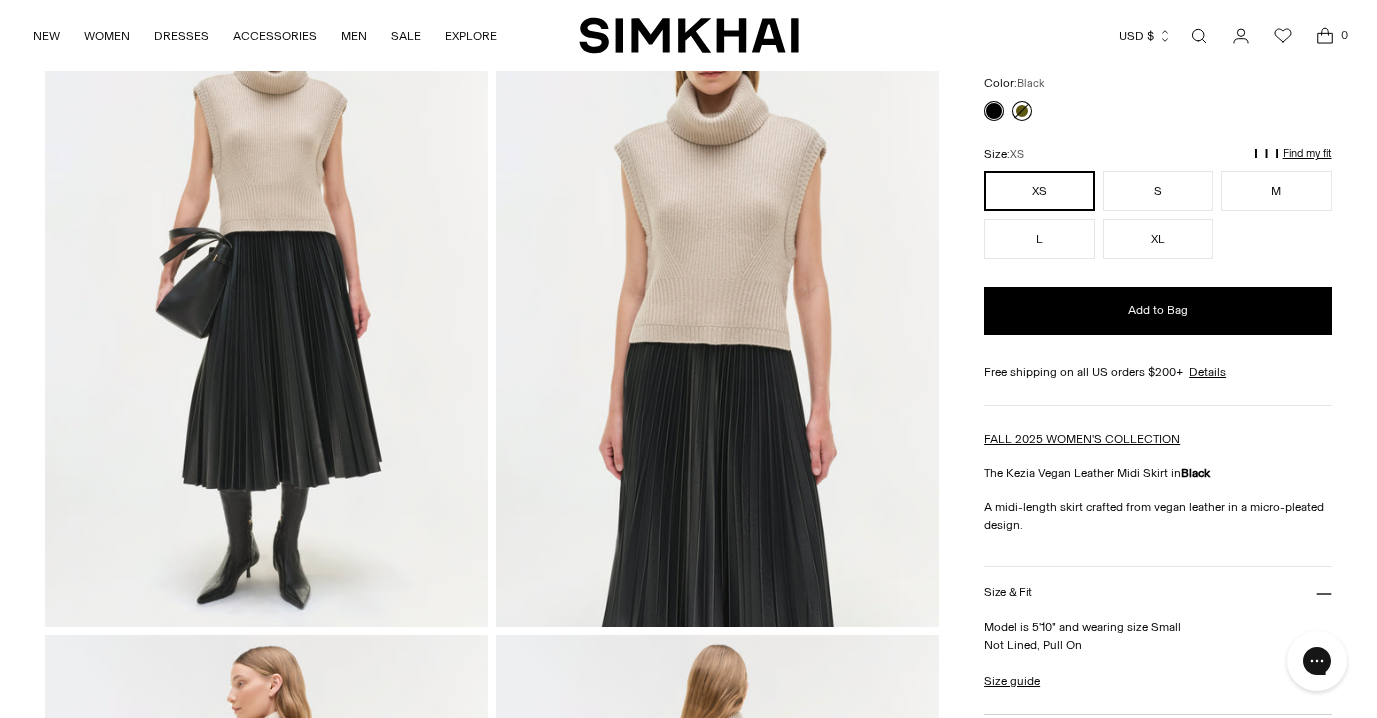 scroll, scrollTop: 174, scrollLeft: 0, axis: vertical 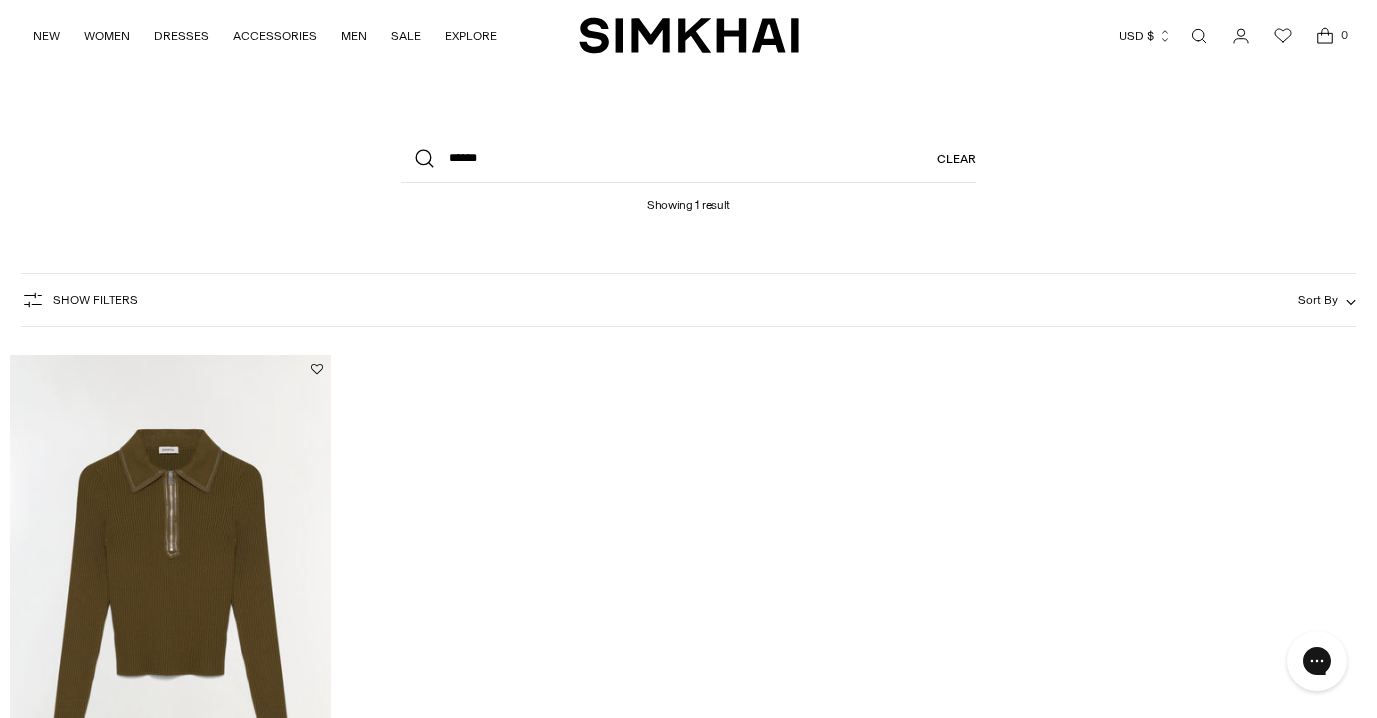 click at bounding box center (1199, 36) 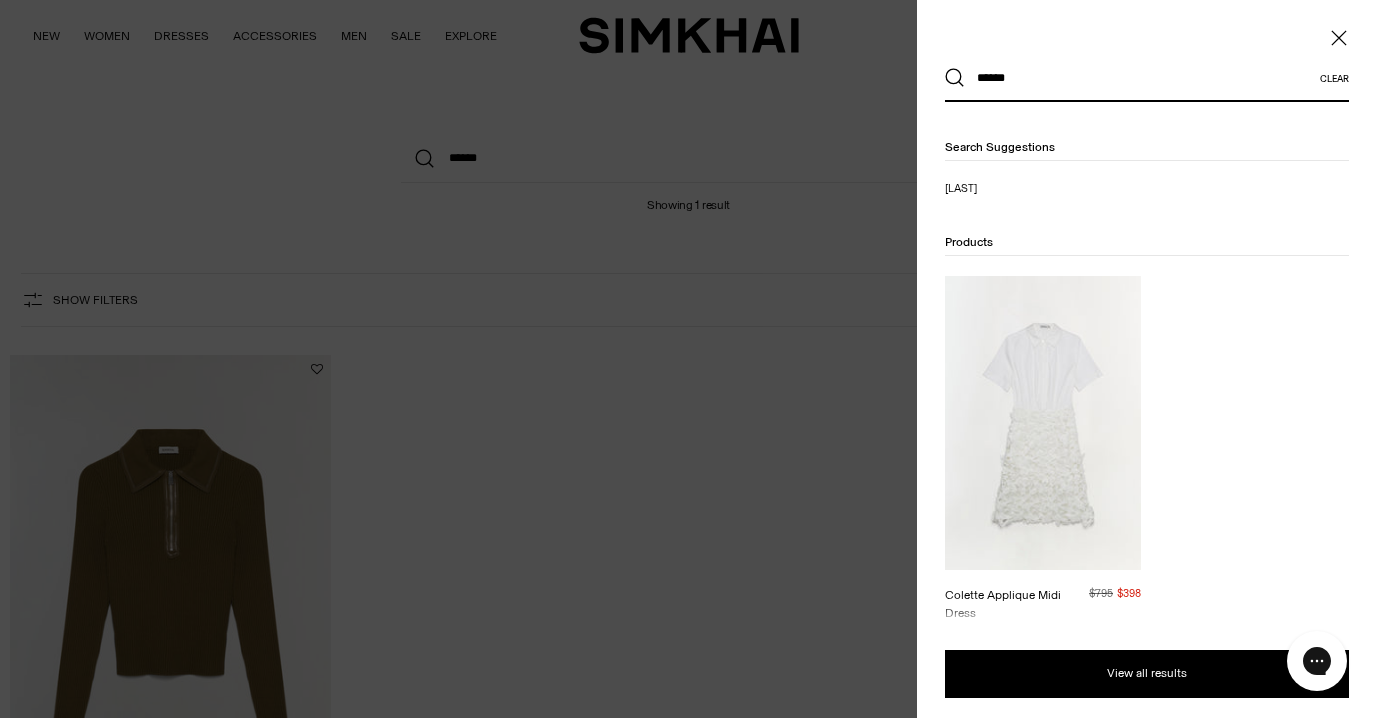 type on "******" 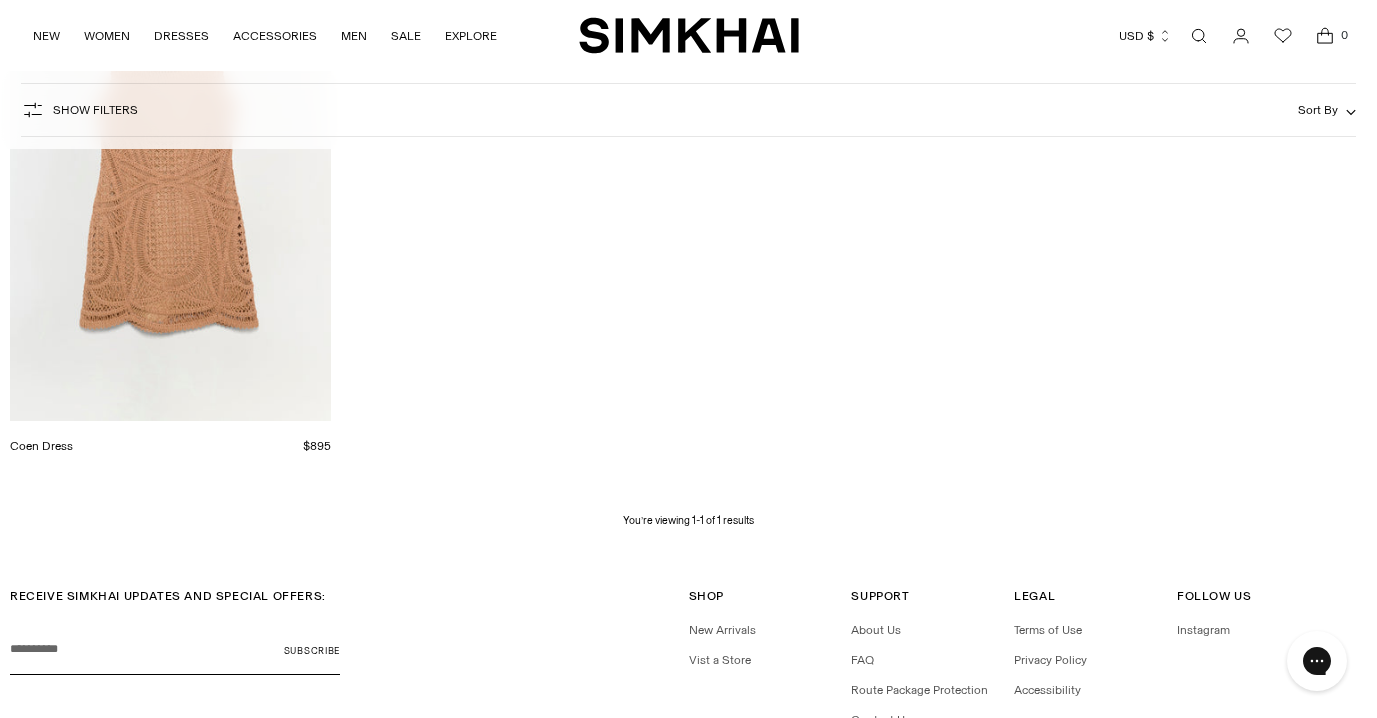 scroll, scrollTop: 515, scrollLeft: 0, axis: vertical 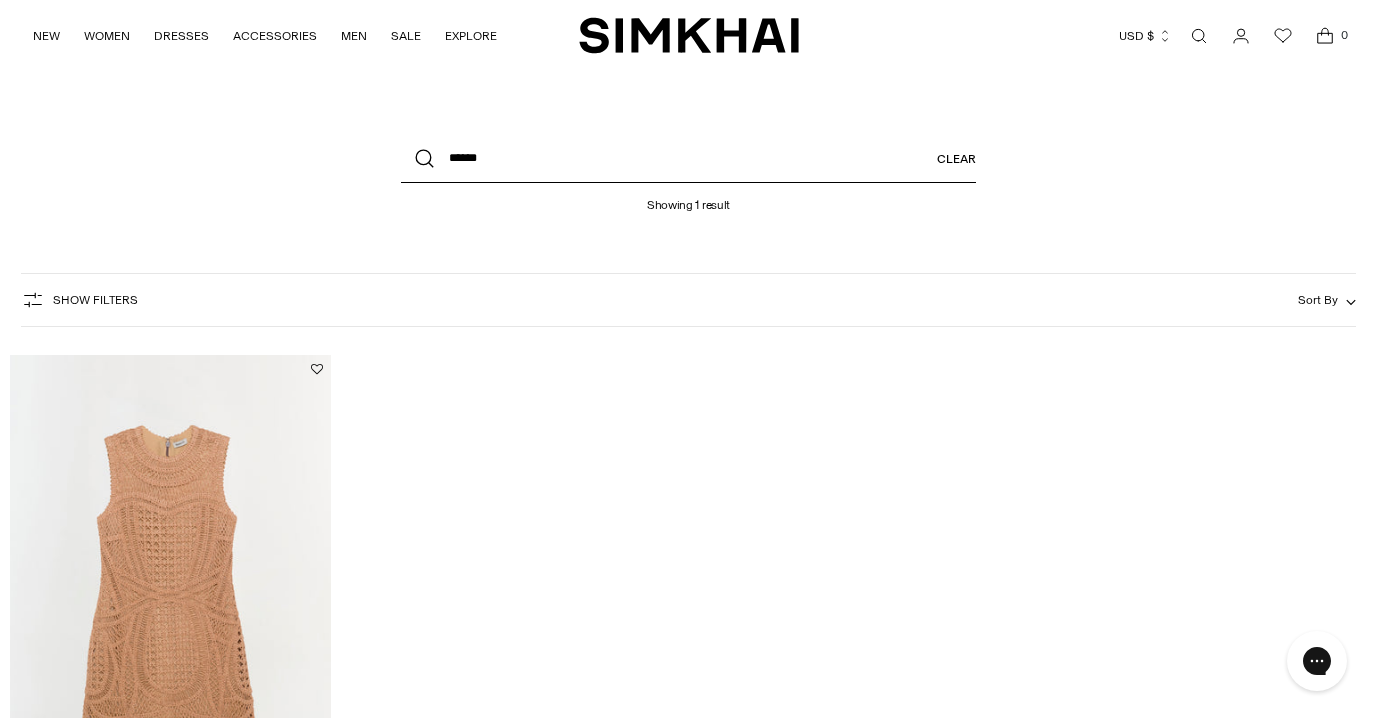 click on "******" at bounding box center [688, 159] 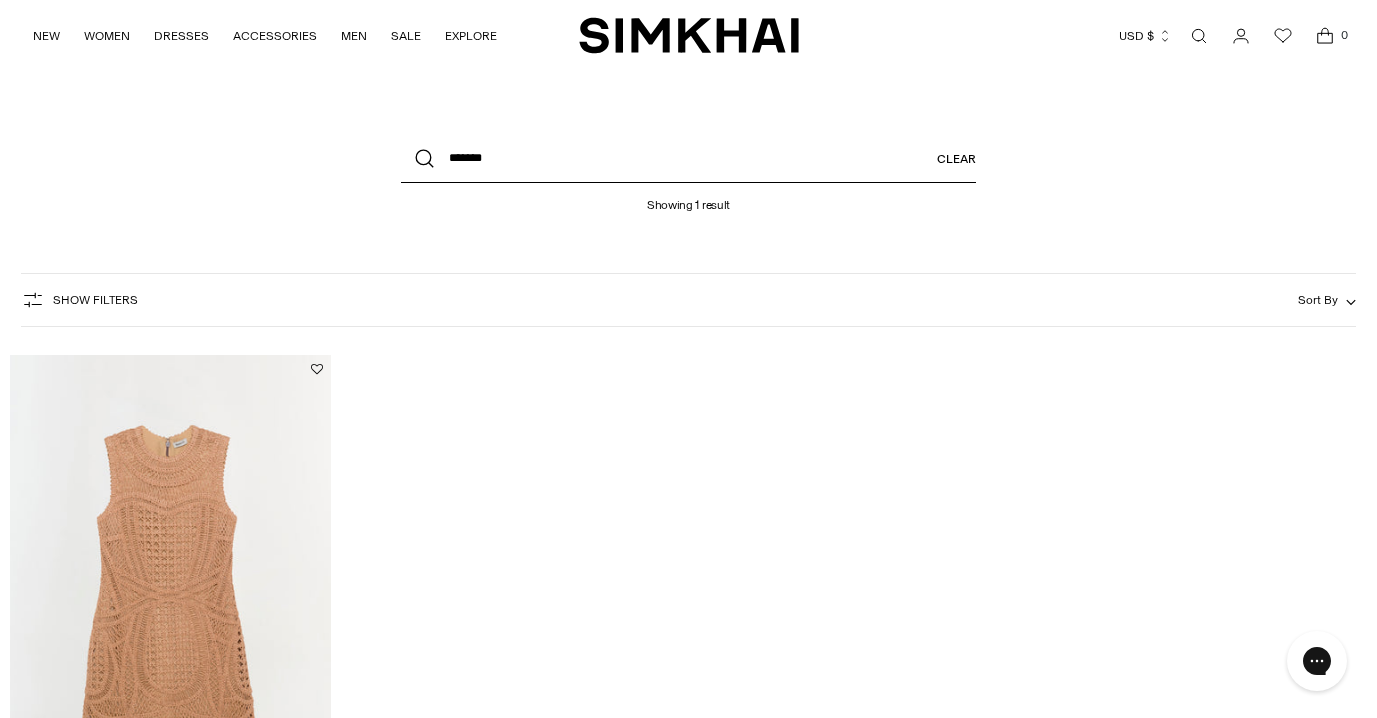 type on "*******" 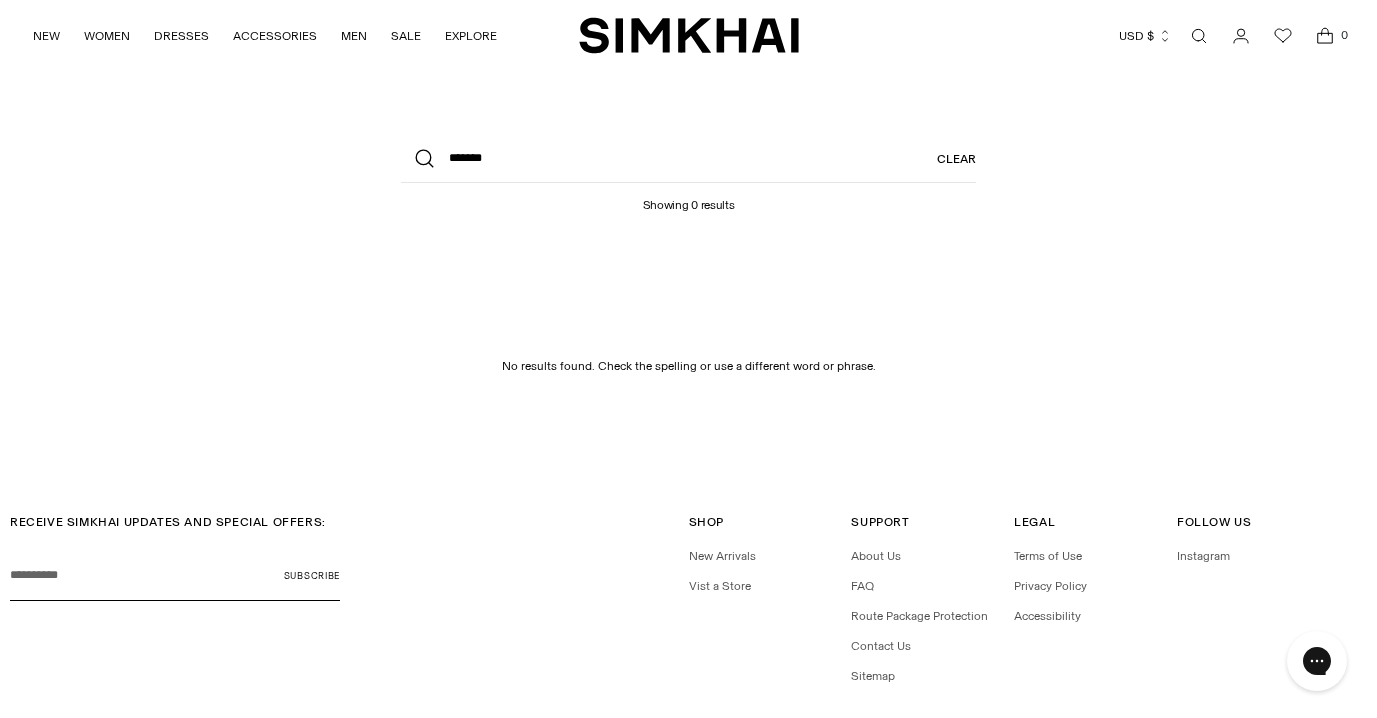 scroll, scrollTop: 0, scrollLeft: 0, axis: both 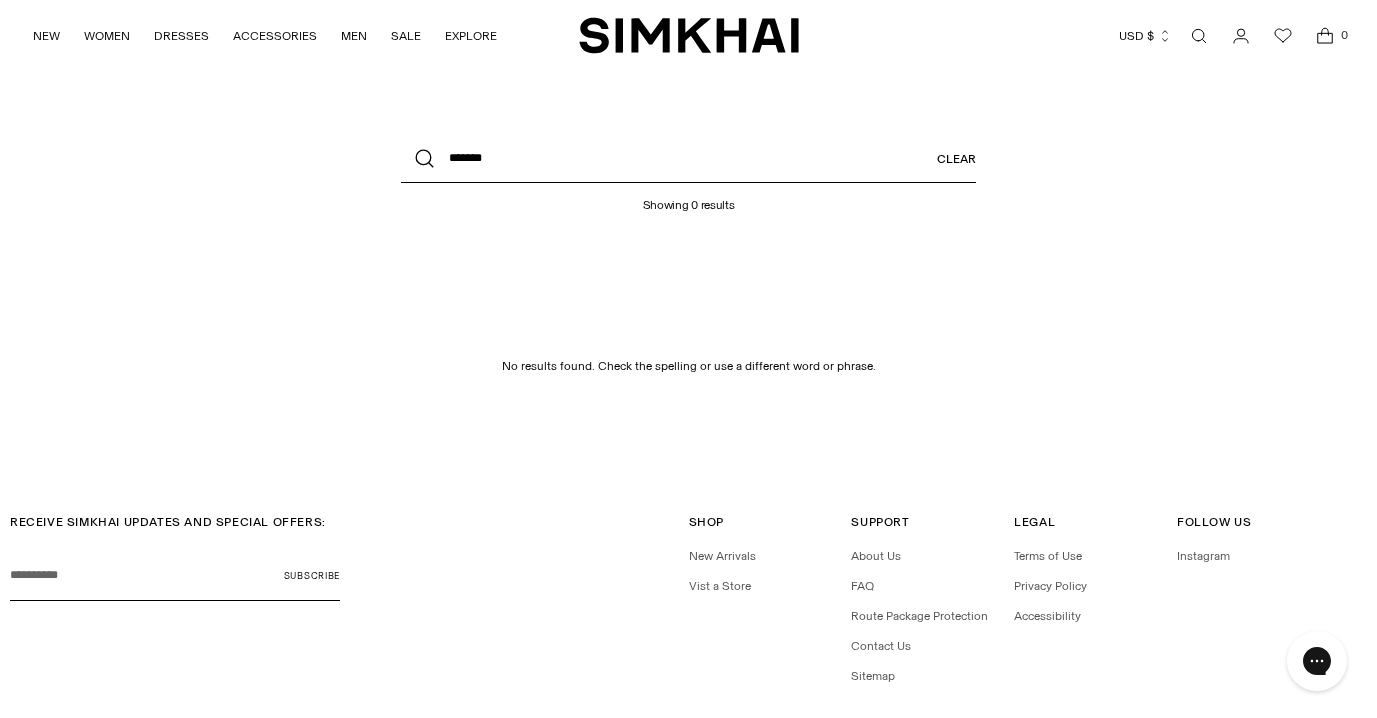 click on "*******" at bounding box center (688, 159) 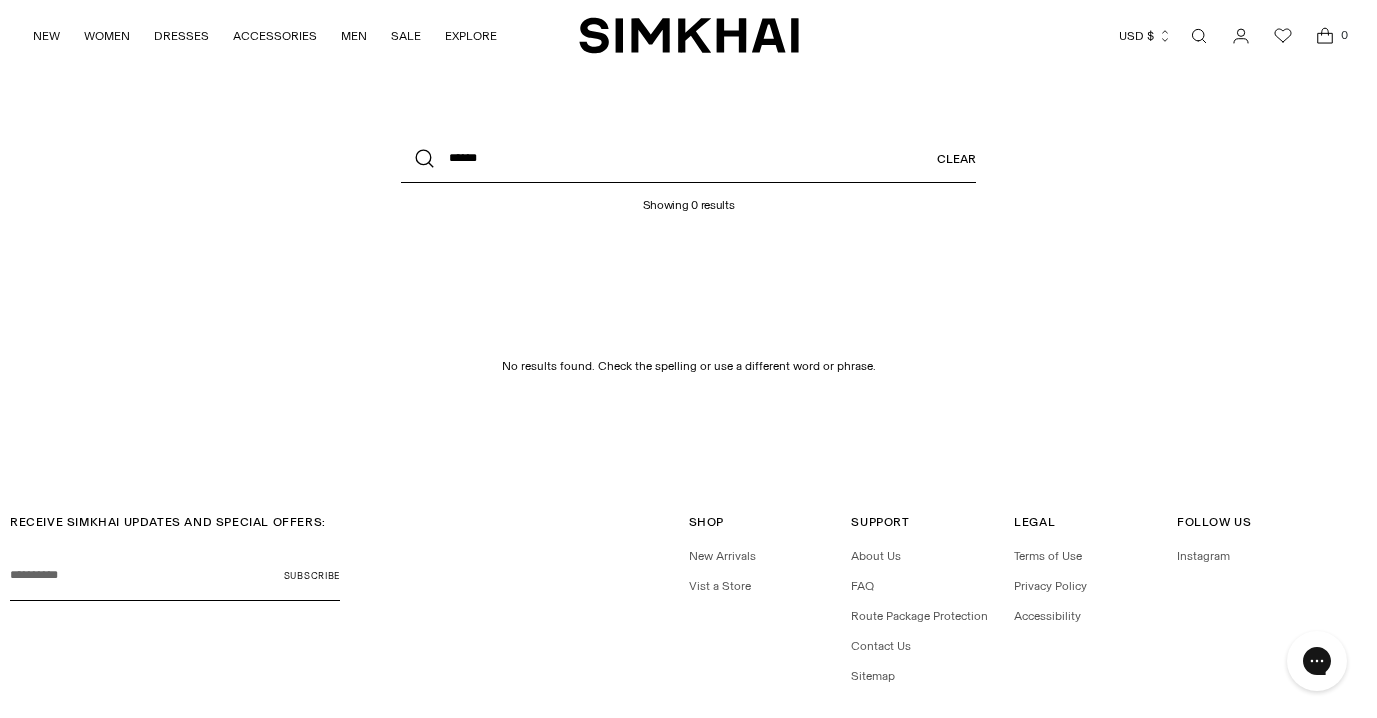 type on "*******" 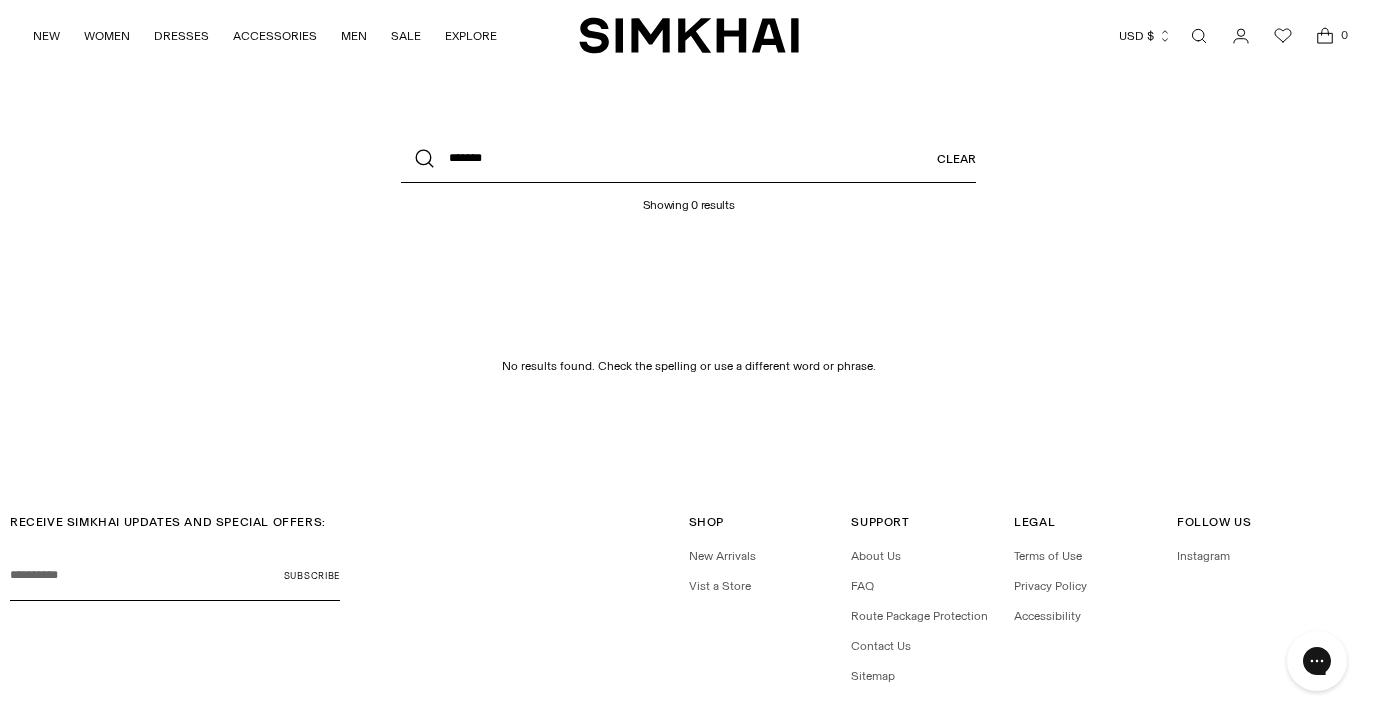click at bounding box center [425, 159] 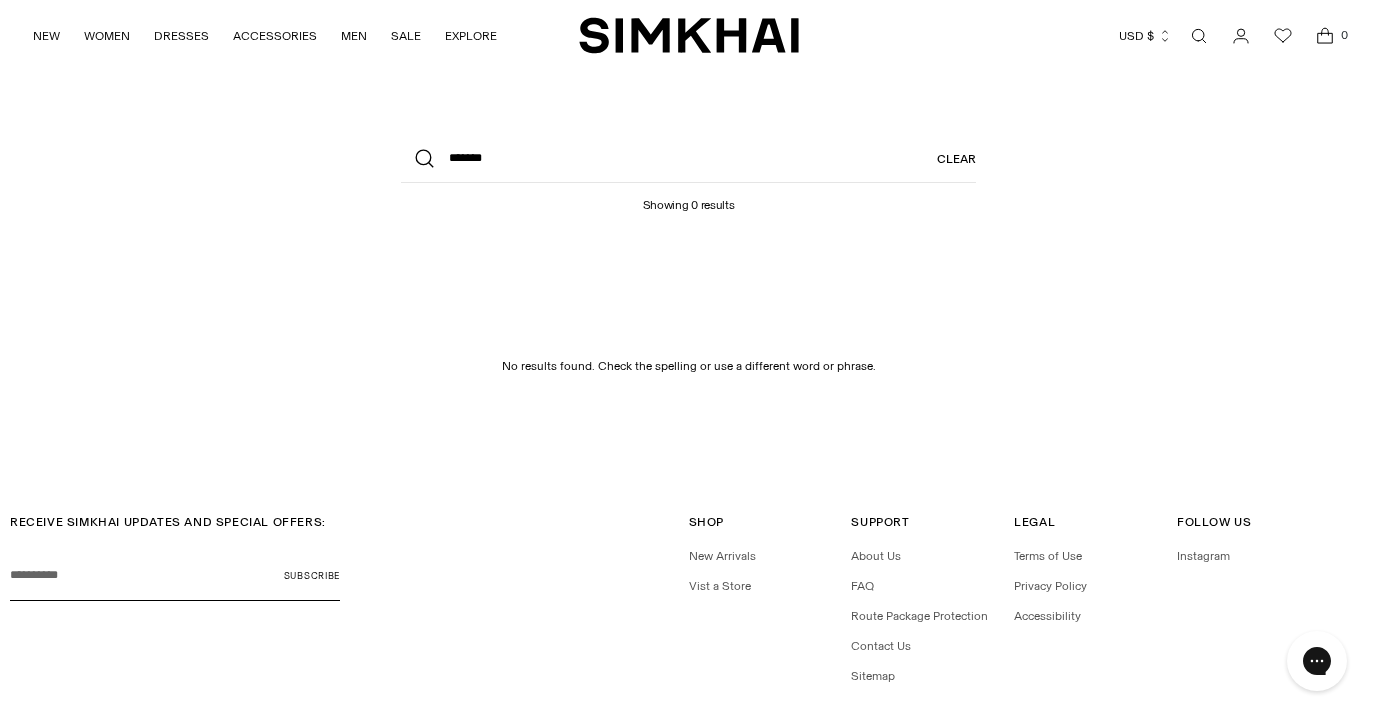 scroll, scrollTop: 0, scrollLeft: 0, axis: both 